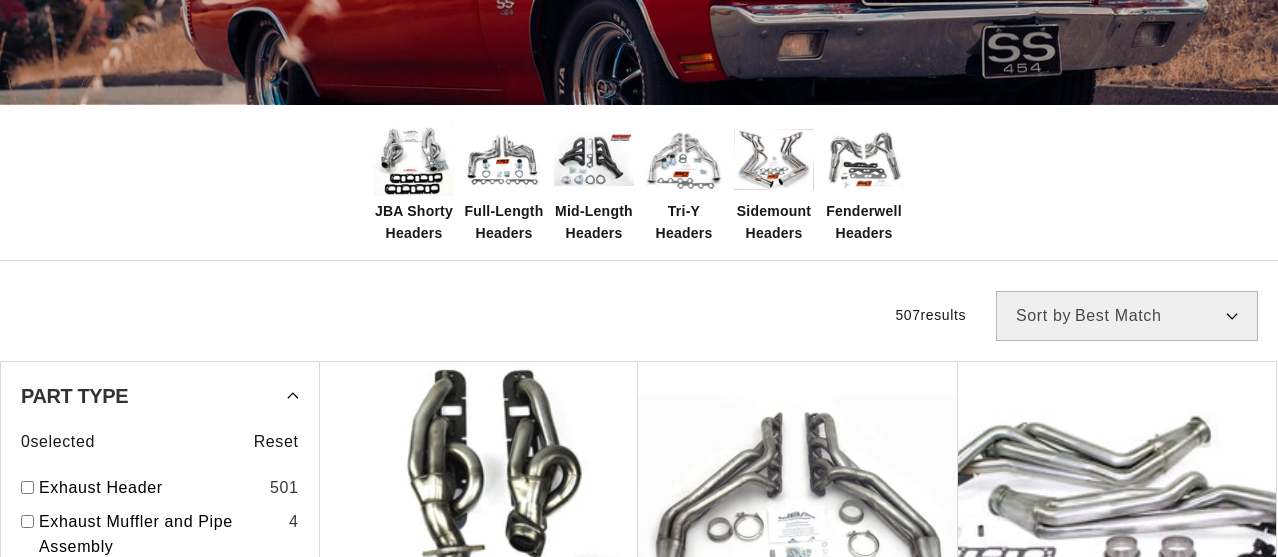 scroll, scrollTop: 400, scrollLeft: 0, axis: vertical 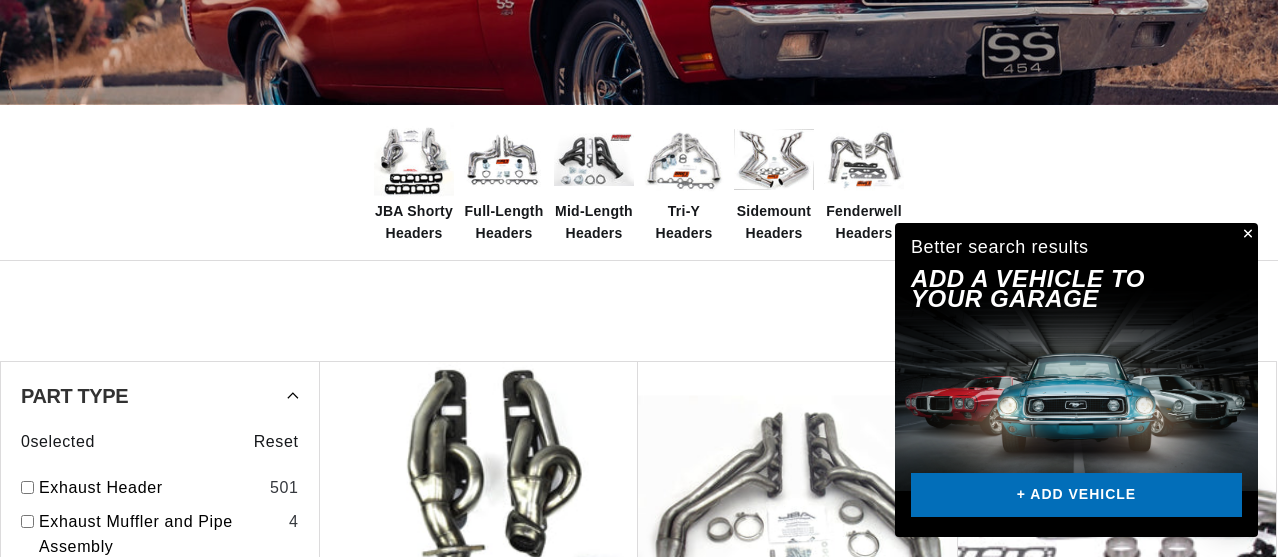 click at bounding box center [1246, 235] 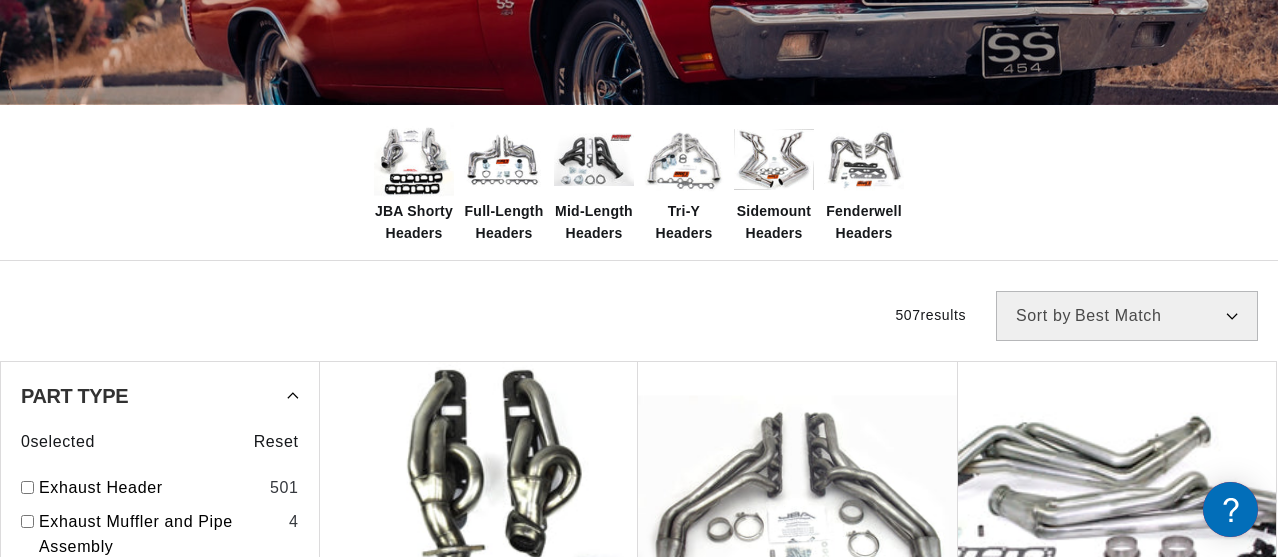 scroll, scrollTop: 0, scrollLeft: 0, axis: both 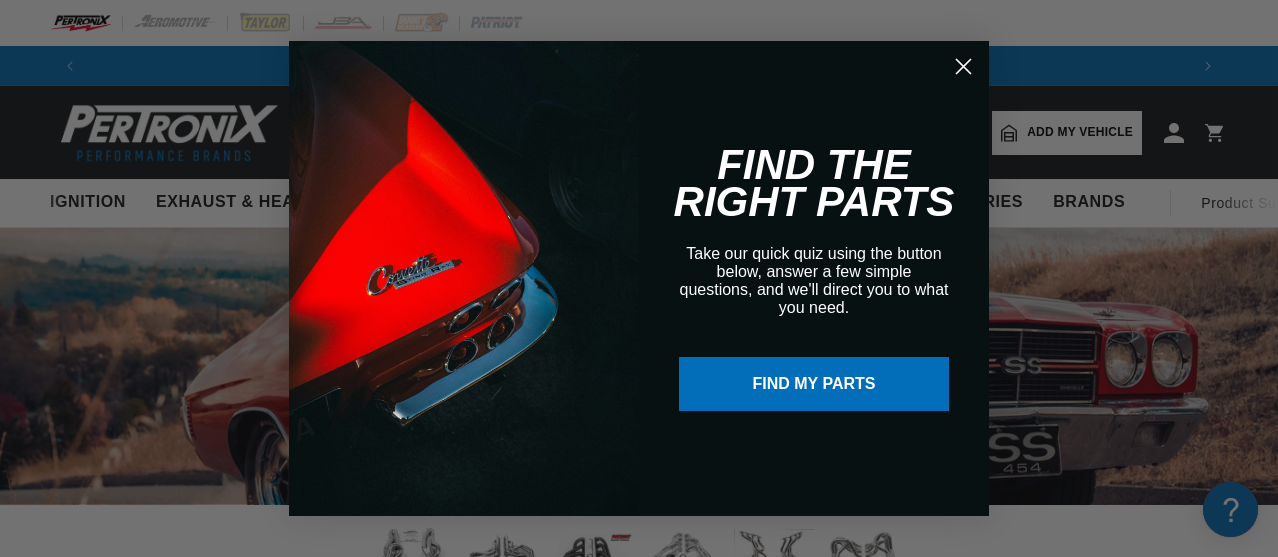 click 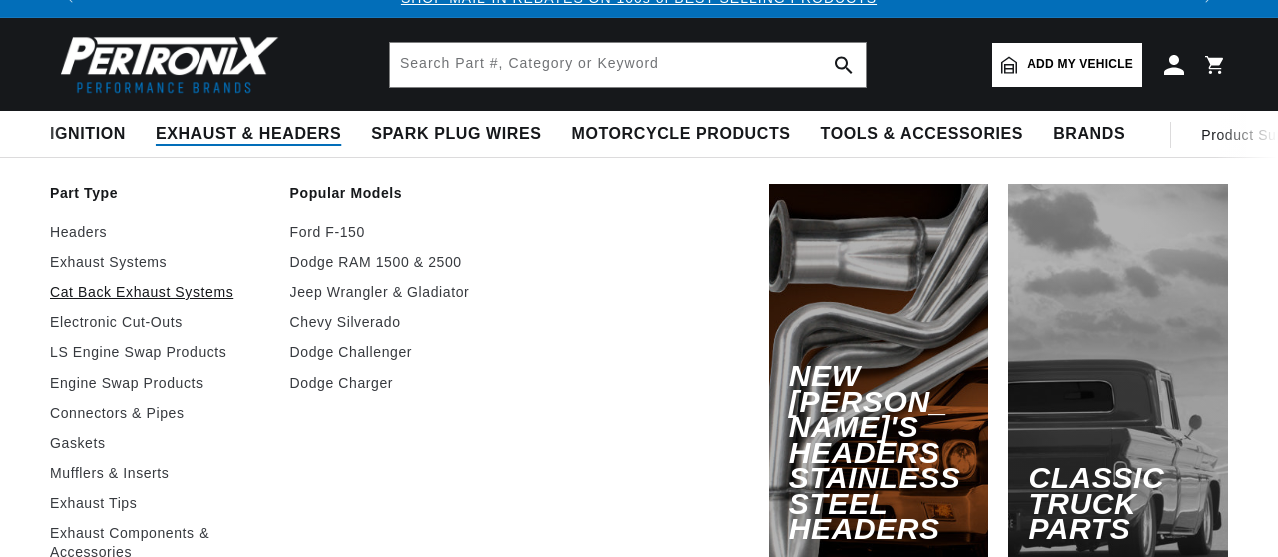 scroll, scrollTop: 100, scrollLeft: 0, axis: vertical 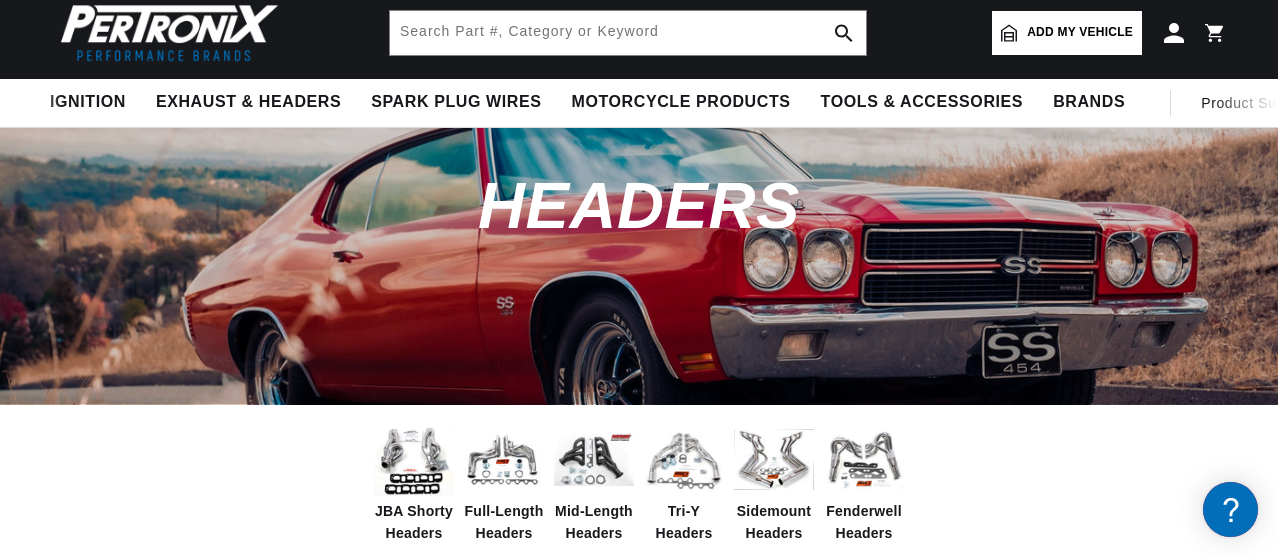 click on "Add my vehicle" at bounding box center (1080, 32) 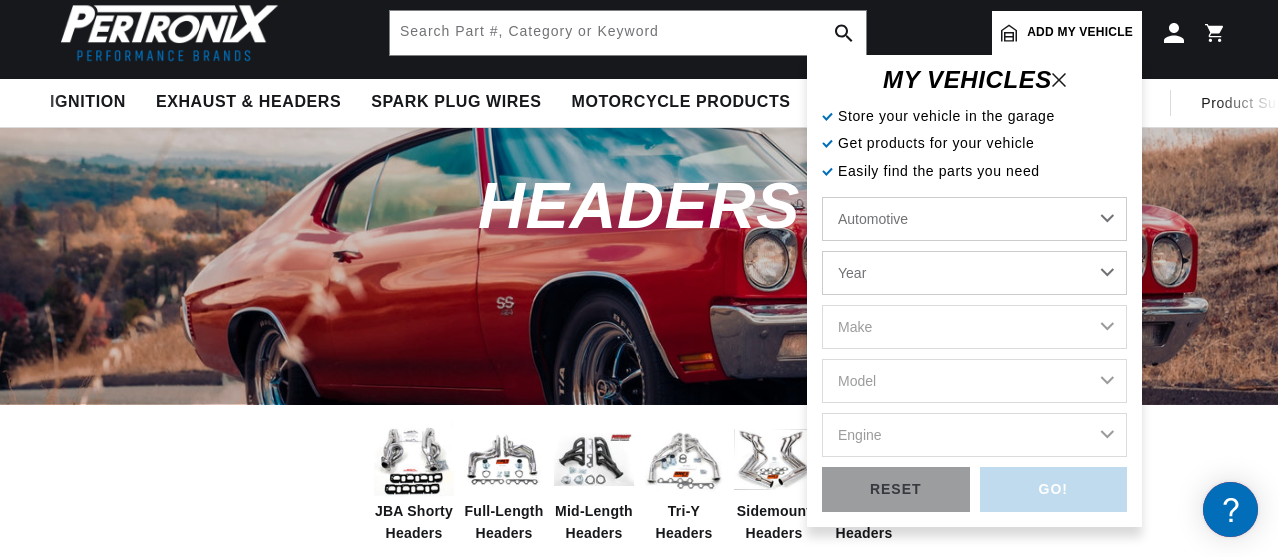 click on "Year
[DATE]
2021
2020
2019
2018
2017
2016
2015
2014
2013
2012
2011
2010
2009
2008
2007
2006
2005
2004
2003
2002
2001
2000
1999
1998
1997
1996
1995
1994
1993
1992
1991
1990
1989
1988
1987
1986 1985" at bounding box center (974, 273) 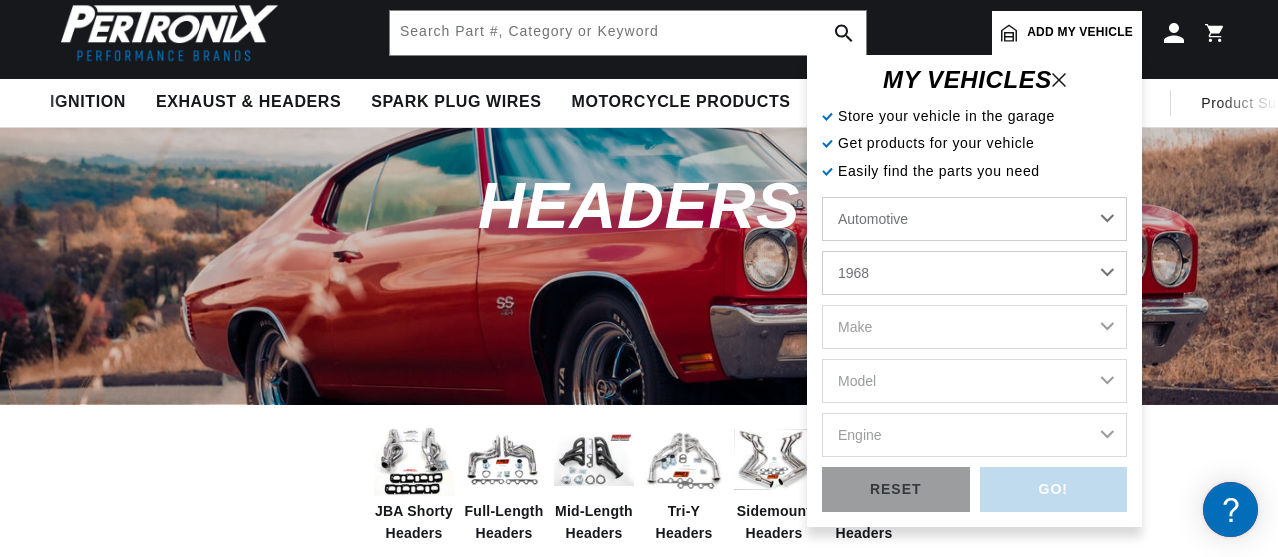 click on "Year
[DATE]
2021
2020
2019
2018
2017
2016
2015
2014
2013
2012
2011
2010
2009
2008
2007
2006
2005
2004
2003
2002
2001
2000
1999
1998
1997
1996
1995
1994
1993
1992
1991
1990
1989
1988
1987
1986 1985" at bounding box center [974, 273] 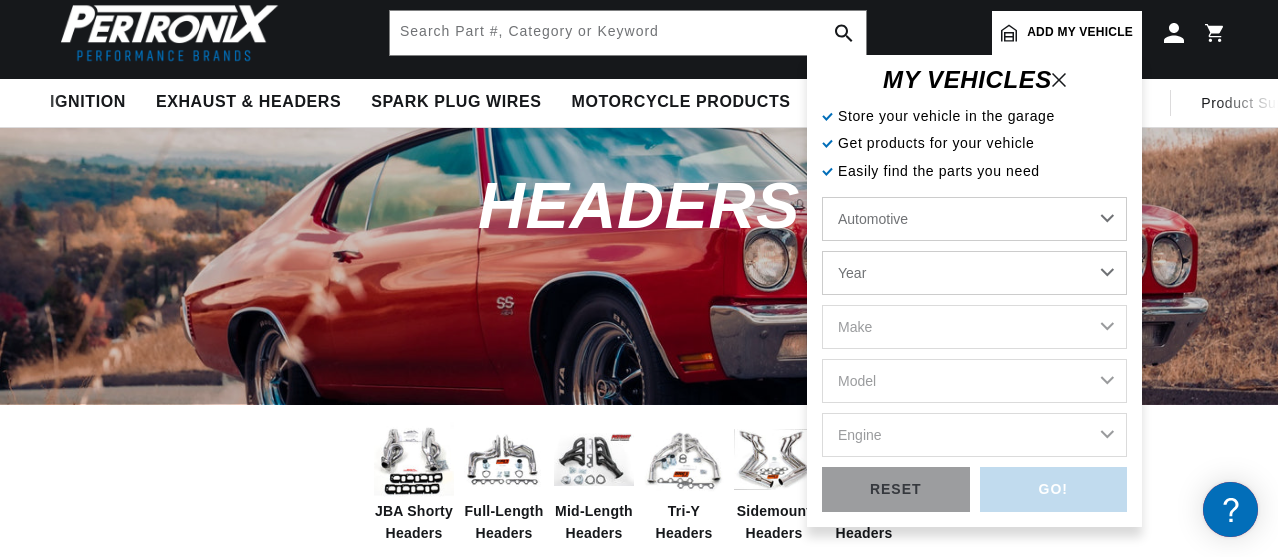 select on "1968" 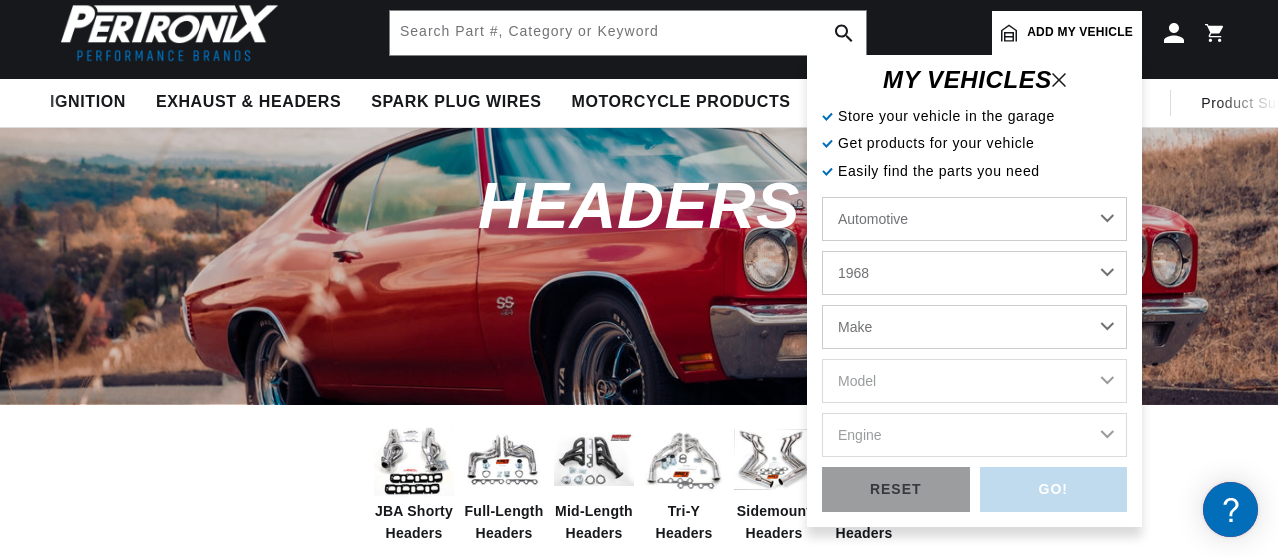 click on "Make
Alfa Romeo
American Motors
Aston [PERSON_NAME][GEOGRAPHIC_DATA]
[PERSON_NAME]
Avanti
Bentley
Buick
Cadillac
Checker
Chevrolet
Chrysler
Citroen
Dodge
Ferrari
Fiat
[PERSON_NAME] ([GEOGRAPHIC_DATA])
GMC
Honda
IHC Truck
International
Jaguar
Jeep
Lamborghini
Lancia
[GEOGRAPHIC_DATA]
Lotus
Maserati
Mercedes-Benz
Mercury
MG
Opel" at bounding box center (974, 327) 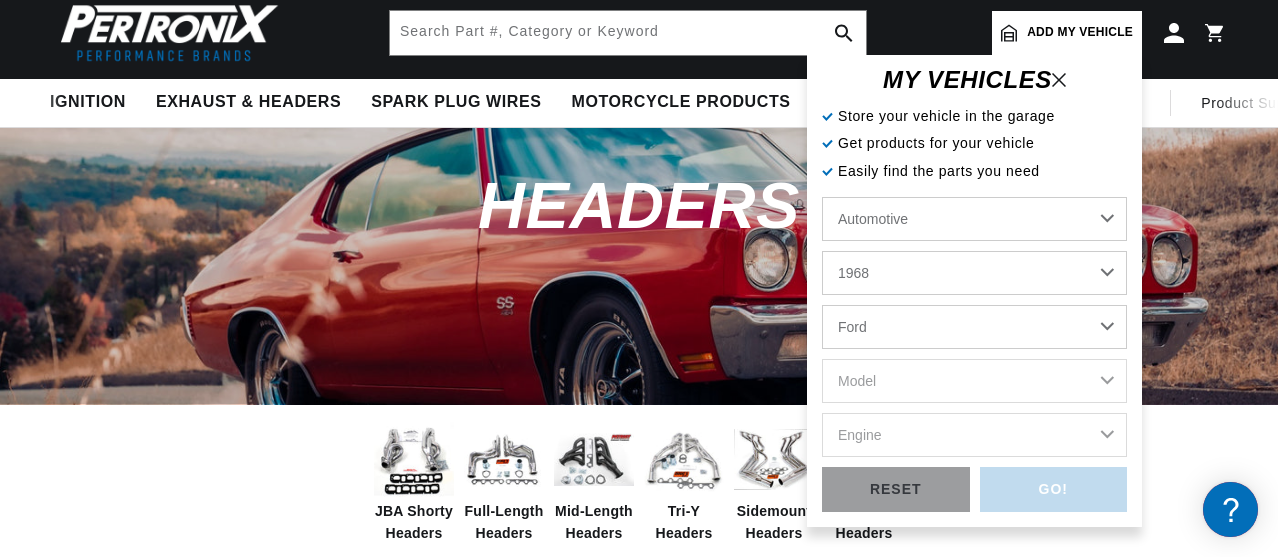 click on "Make
Alfa Romeo
American Motors
Aston [PERSON_NAME][GEOGRAPHIC_DATA]
[PERSON_NAME]
Avanti
Bentley
Buick
Cadillac
Checker
Chevrolet
Chrysler
Citroen
Dodge
Ferrari
Fiat
[PERSON_NAME] ([GEOGRAPHIC_DATA])
GMC
Honda
IHC Truck
International
Jaguar
Jeep
Lamborghini
Lancia
[GEOGRAPHIC_DATA]
Lotus
Maserati
Mercedes-Benz
Mercury
MG
Opel" at bounding box center [974, 327] 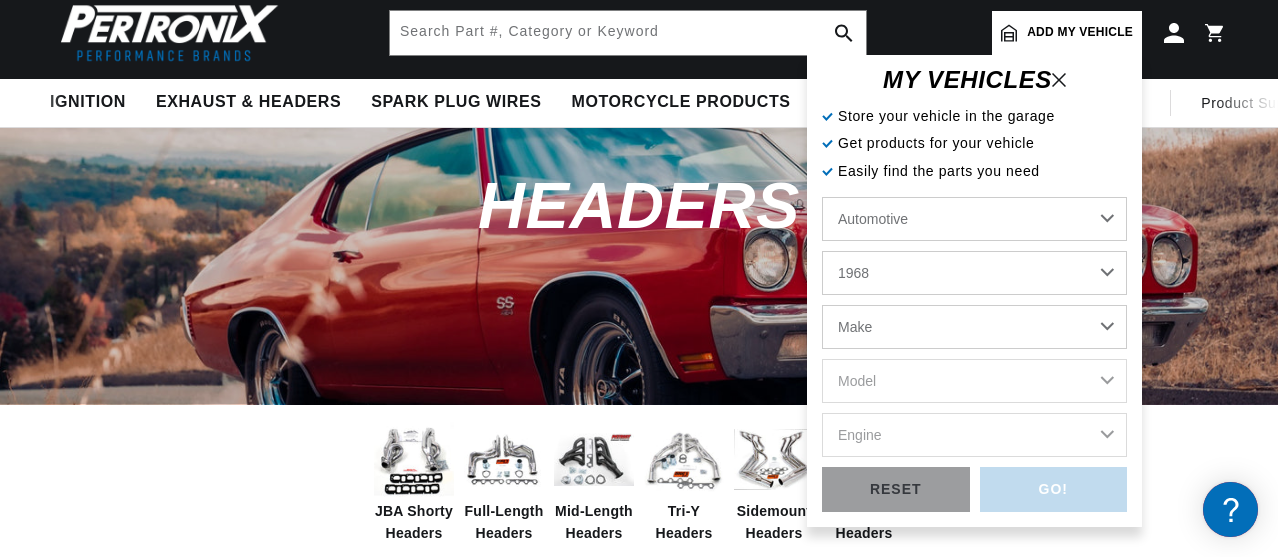 scroll, scrollTop: 0, scrollLeft: 0, axis: both 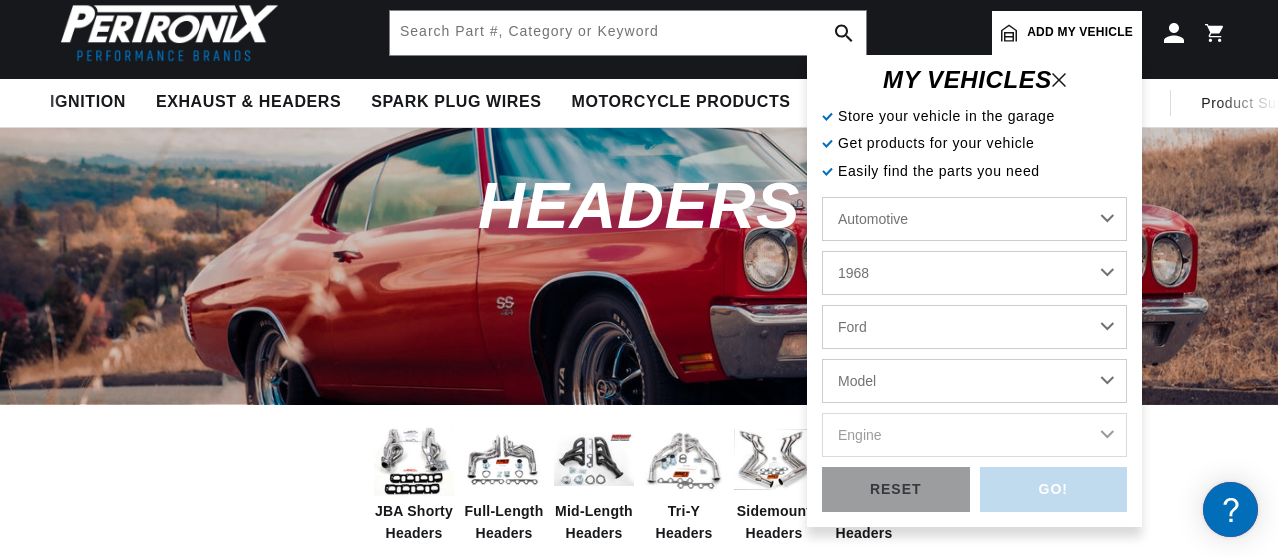 click on "Model
Bronco
Country Sedan
Country Squire
Custom
Custom 500
F-100
F-250
F-350
[GEOGRAPHIC_DATA]
Falcon
Galaxie 500
GT40
LTD
Mustang
P-350
Ranch Wagon
[GEOGRAPHIC_DATA]
Thunderbird
[GEOGRAPHIC_DATA]" at bounding box center (974, 381) 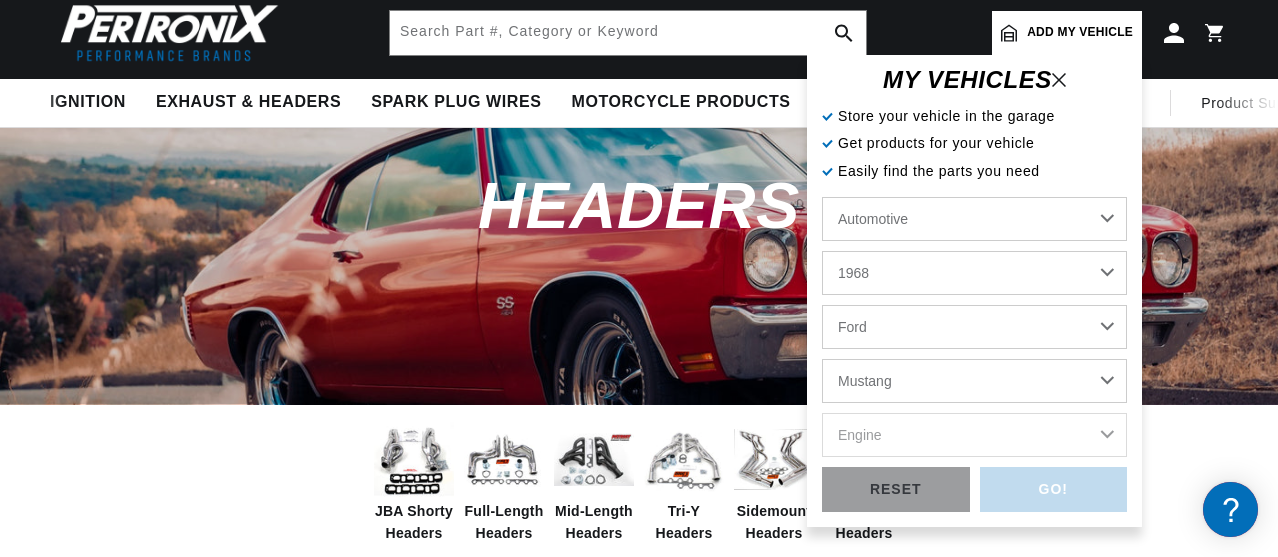 click on "Model
Bronco
Country Sedan
Country Squire
Custom
Custom 500
F-100
F-250
F-350
[GEOGRAPHIC_DATA]
Falcon
Galaxie 500
GT40
LTD
Mustang
P-350
Ranch Wagon
[GEOGRAPHIC_DATA]
Thunderbird
[GEOGRAPHIC_DATA]" at bounding box center (974, 381) 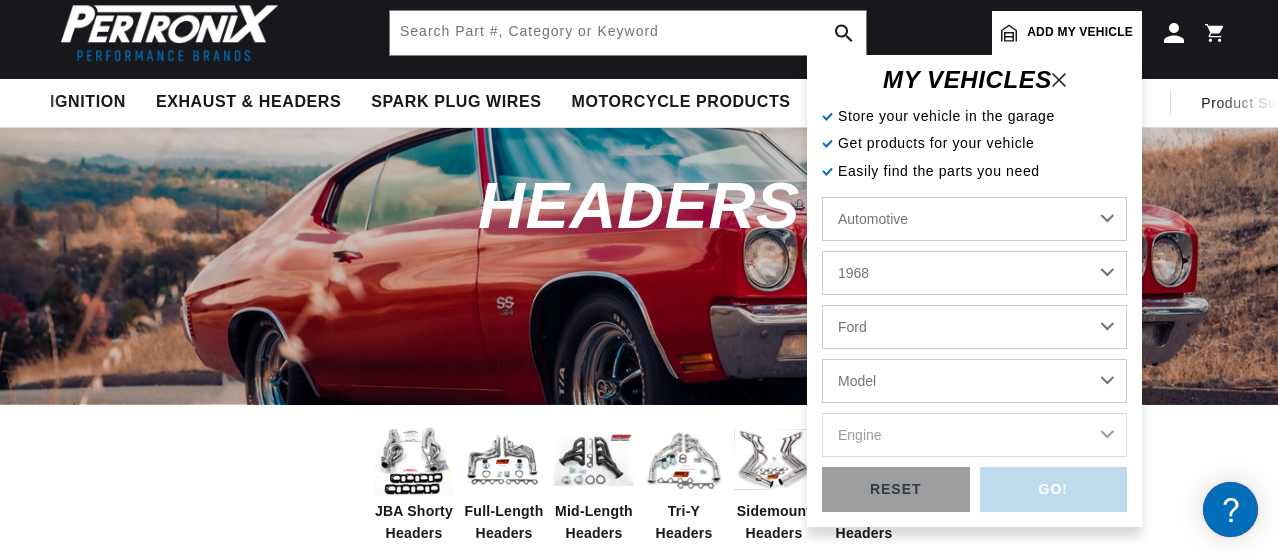 select on "Mustang" 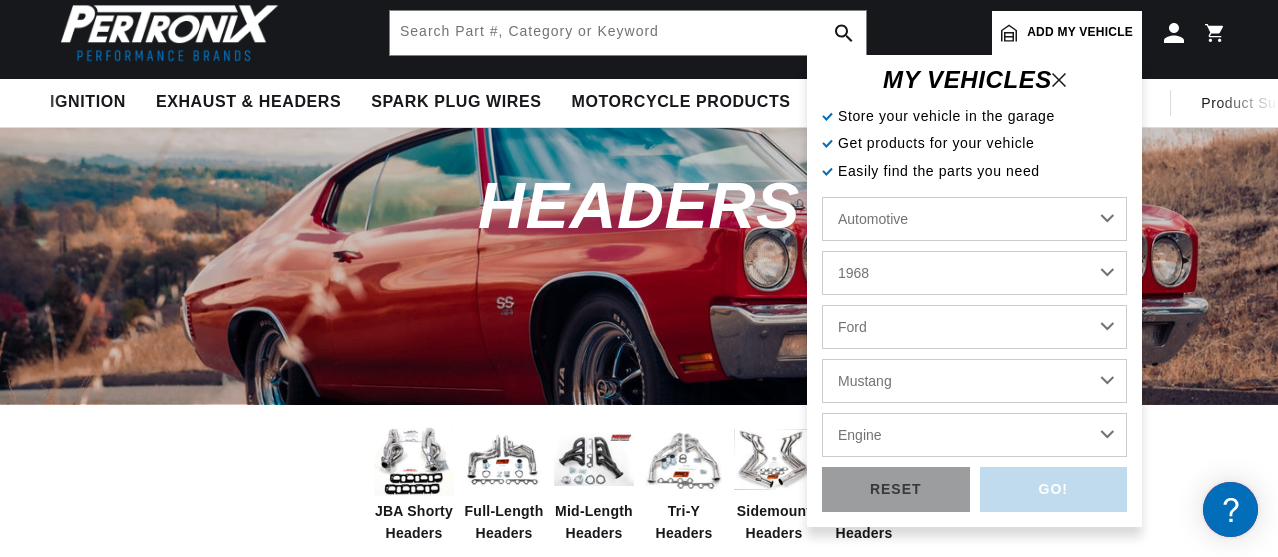 click on "Engine
4.1L
4.3L
5.8L
200cid / 3.3L
289cid / 4.7L
302cid / 5.0L
351W
390cid / 6.4L
427cid / 7.0L
428cid / 7.0L
429cid / 7.0L" at bounding box center (974, 435) 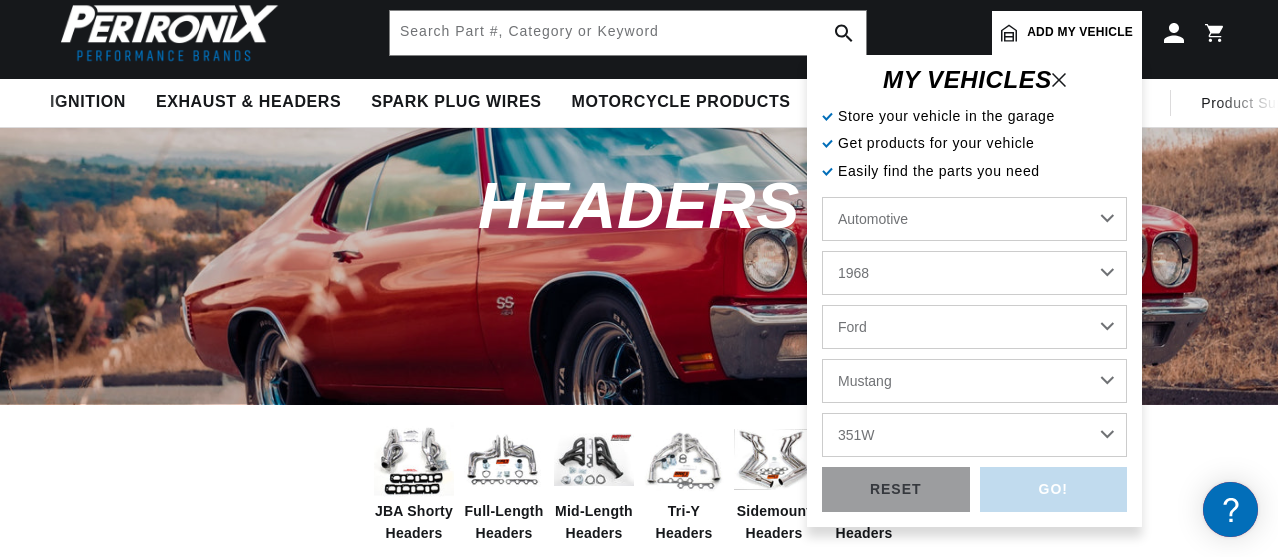 click on "Engine
4.1L
4.3L
5.8L
200cid / 3.3L
289cid / 4.7L
302cid / 5.0L
351W
390cid / 6.4L
427cid / 7.0L
428cid / 7.0L
429cid / 7.0L" at bounding box center (974, 435) 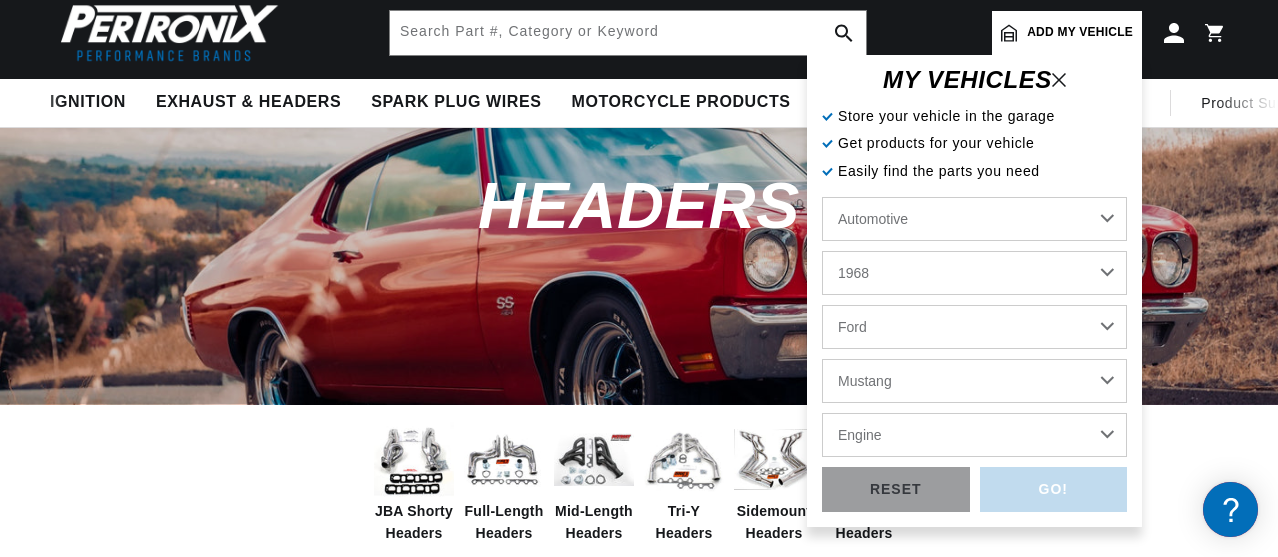 select on "351W" 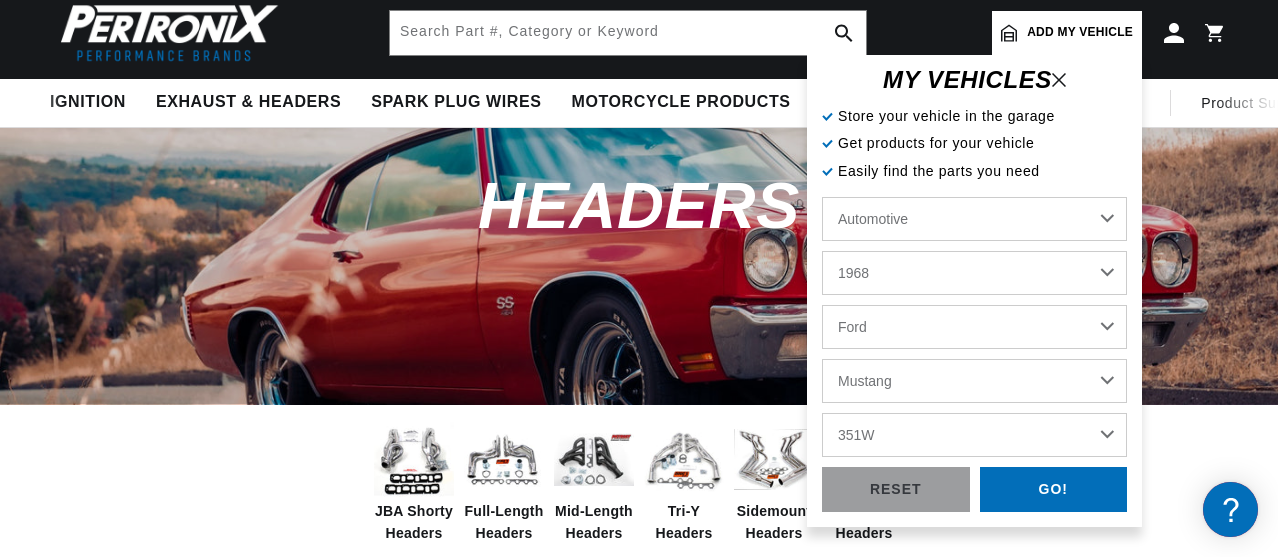 scroll, scrollTop: 0, scrollLeft: 1098, axis: horizontal 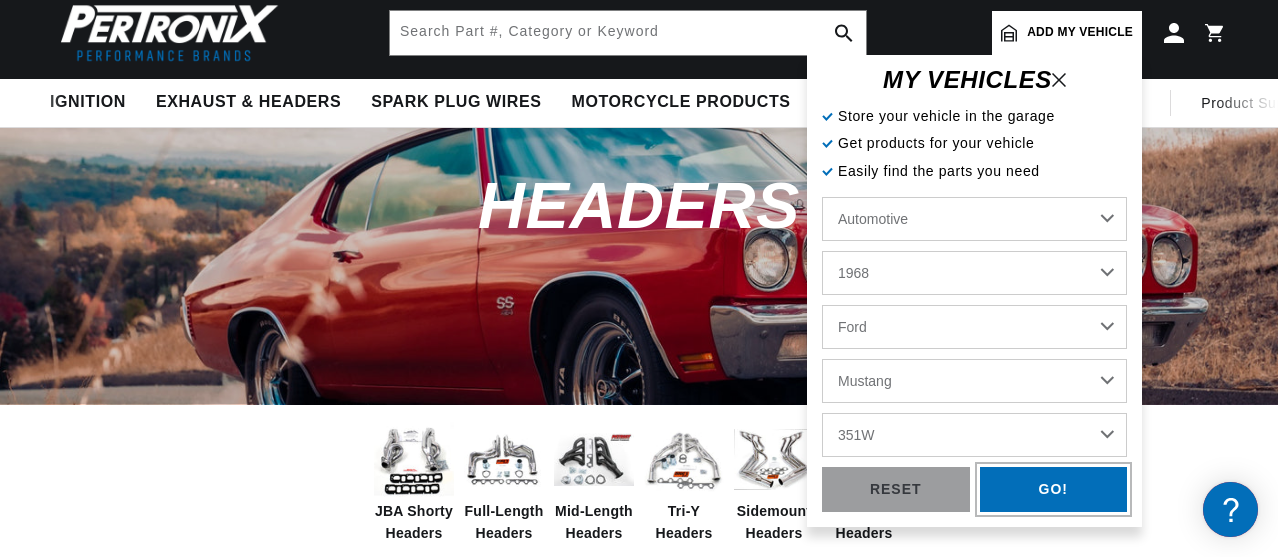 click on "GO!" at bounding box center [1054, 489] 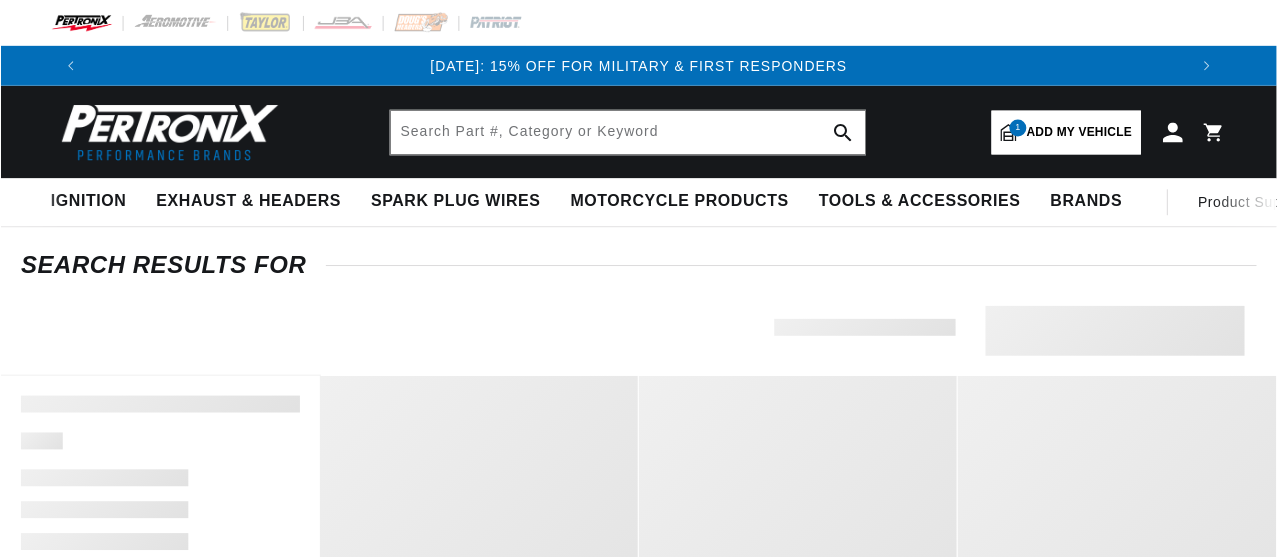 scroll, scrollTop: 0, scrollLeft: 0, axis: both 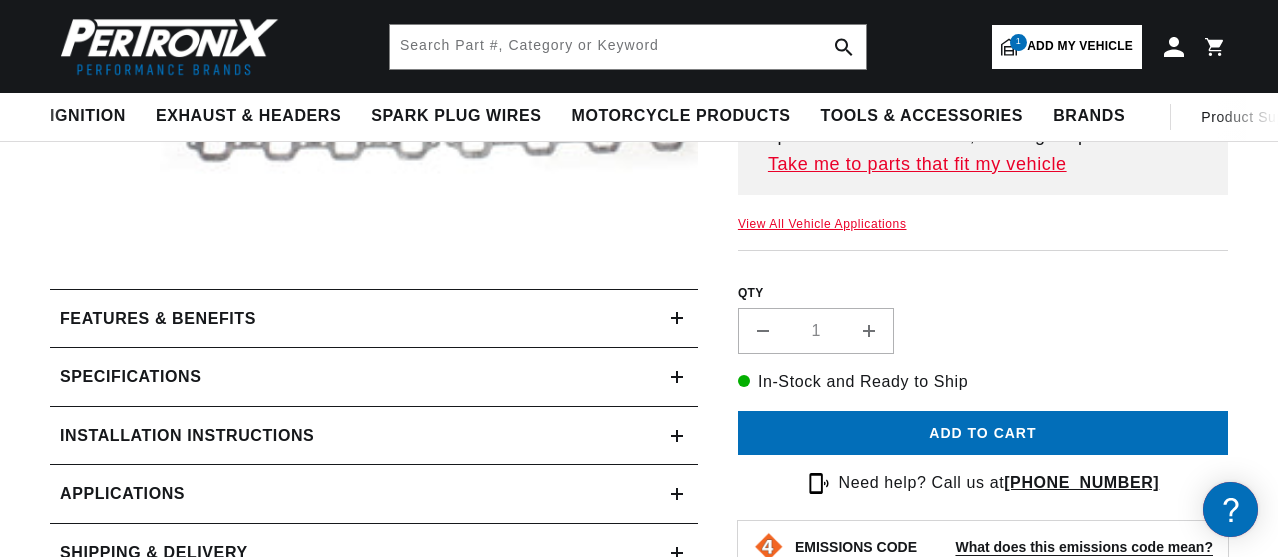 click on "Specifications" at bounding box center [374, 319] 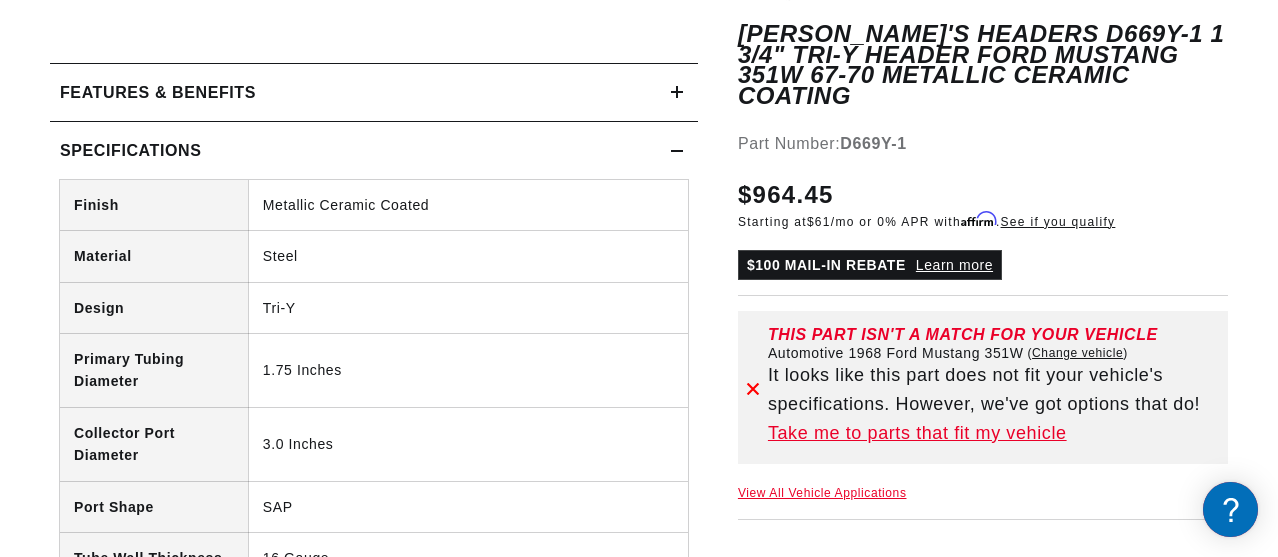 scroll, scrollTop: 900, scrollLeft: 0, axis: vertical 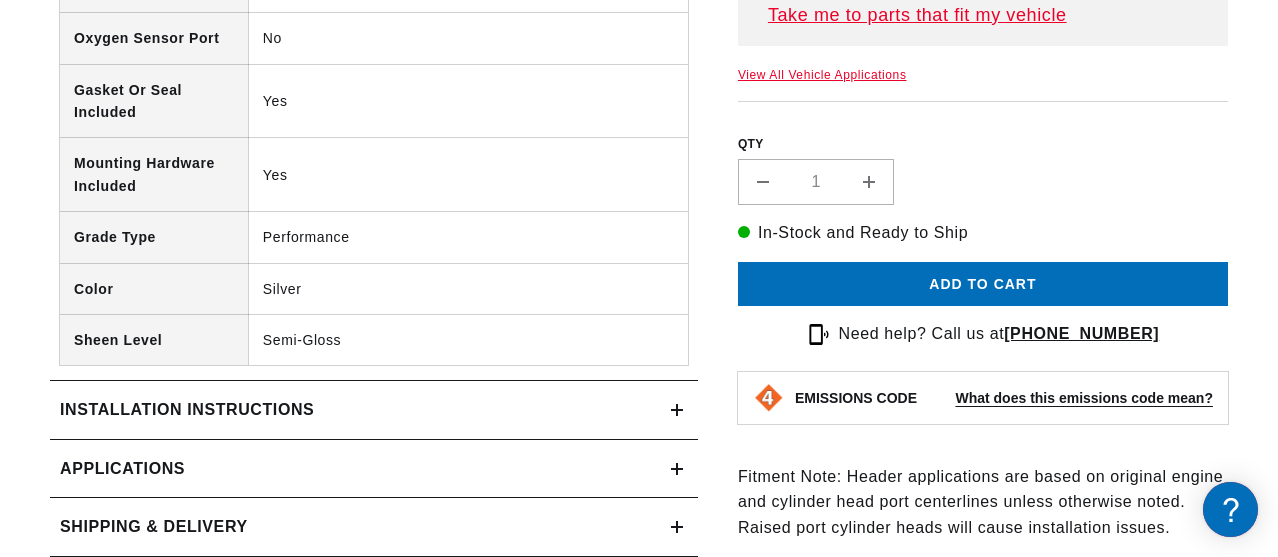 click 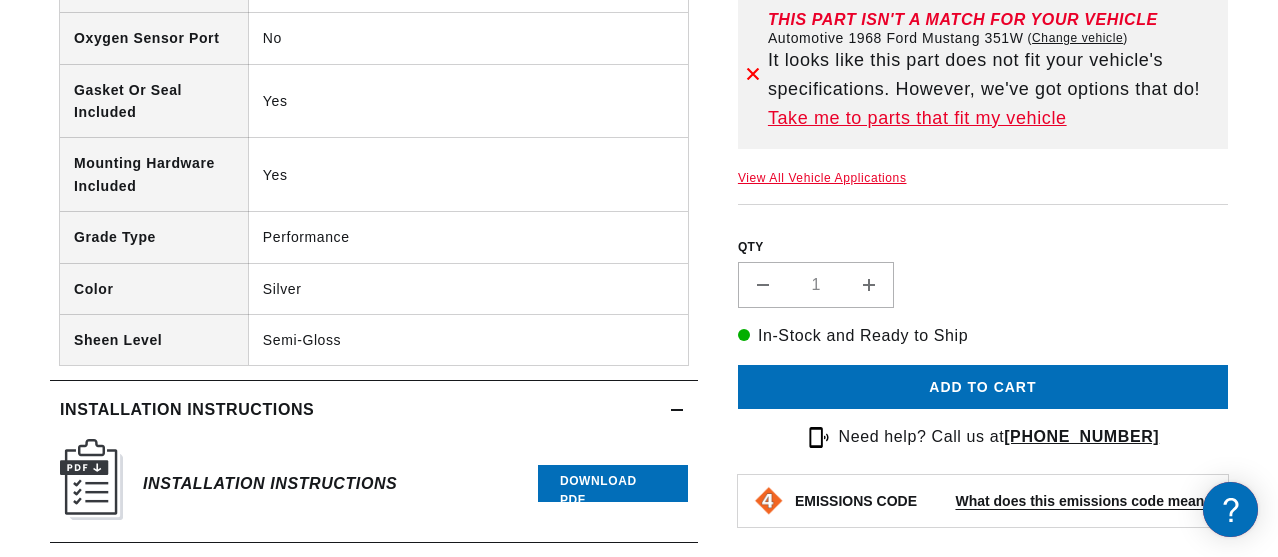 click 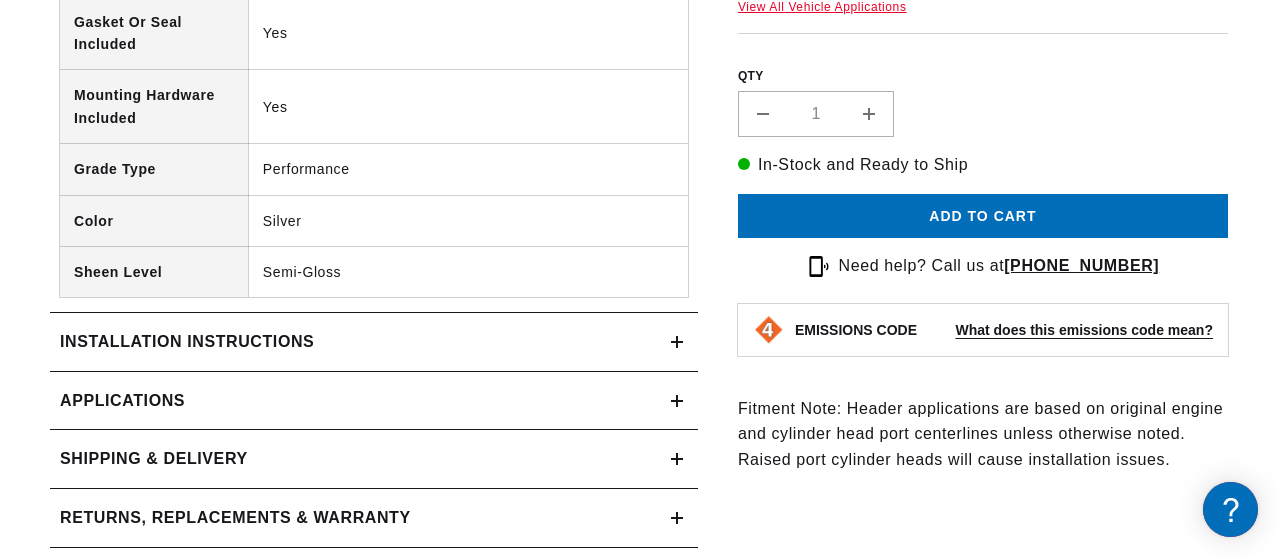 scroll, scrollTop: 1600, scrollLeft: 0, axis: vertical 